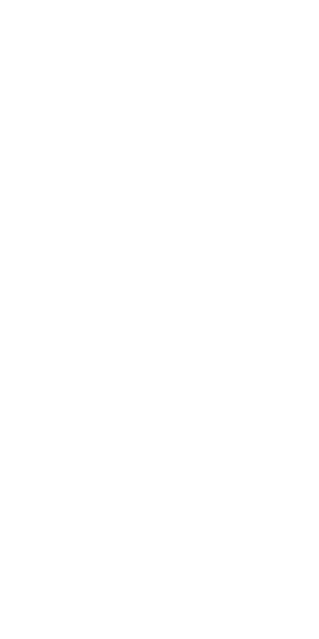 scroll, scrollTop: 0, scrollLeft: 0, axis: both 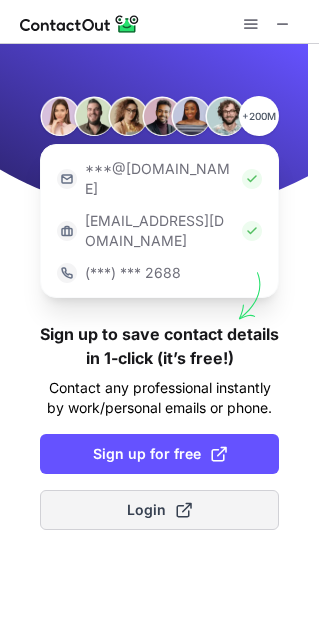 click on "Login" at bounding box center [159, 510] 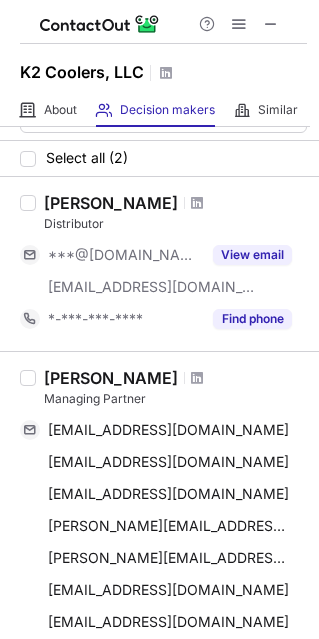scroll, scrollTop: 0, scrollLeft: 0, axis: both 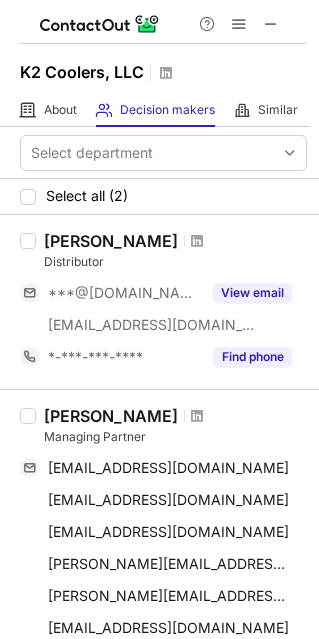 click on "Distributor" at bounding box center [175, 262] 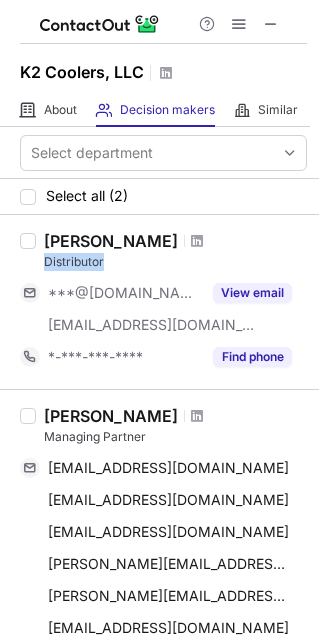 click on "Distributor" at bounding box center (175, 262) 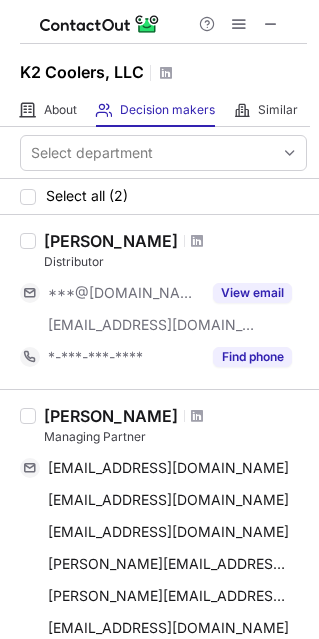 click on "[PERSON_NAME]" at bounding box center [175, 241] 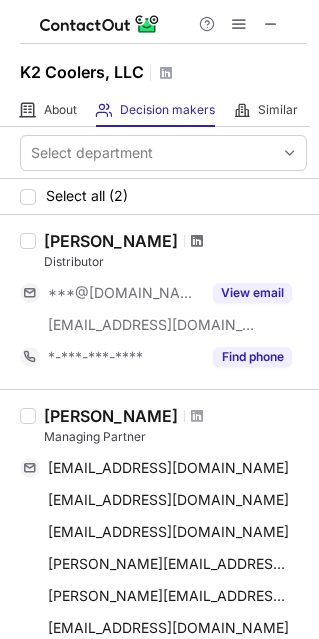 click at bounding box center (197, 241) 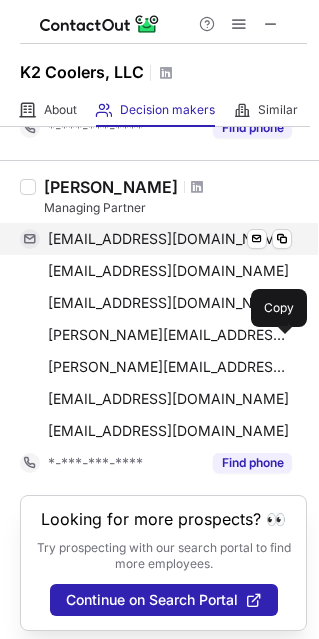 scroll, scrollTop: 235, scrollLeft: 0, axis: vertical 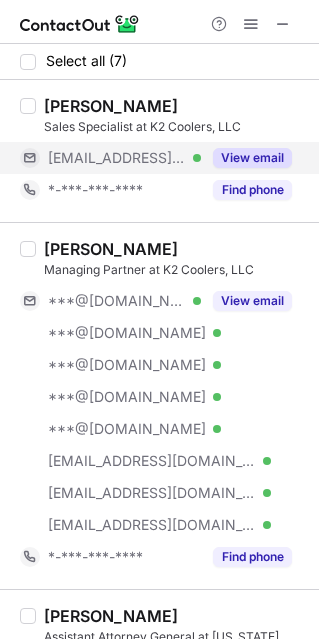 click on "View email" at bounding box center [252, 158] 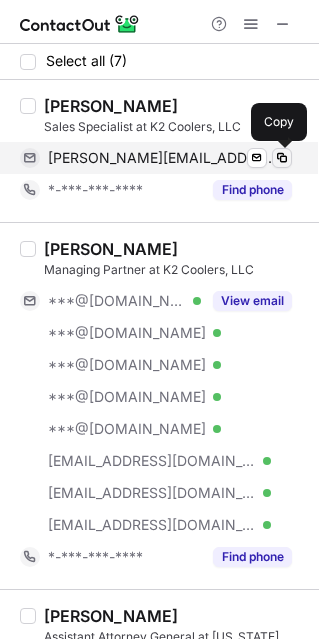 click at bounding box center (282, 158) 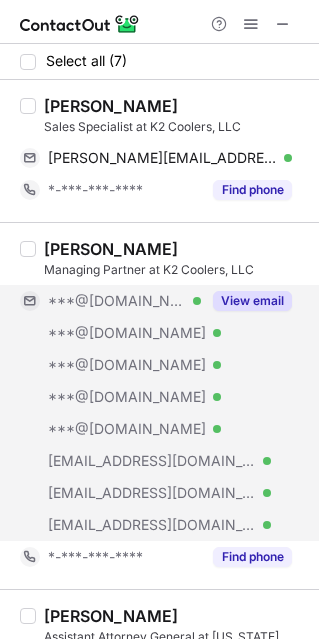 click on "View email" at bounding box center (252, 301) 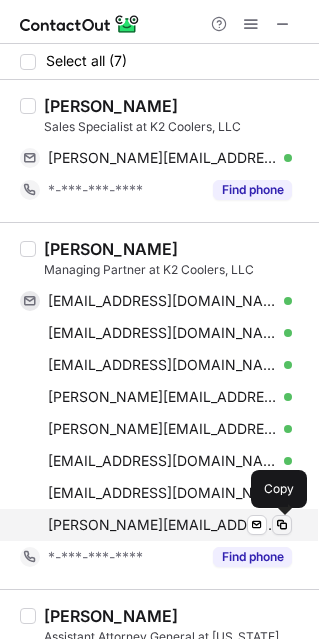 click at bounding box center (282, 525) 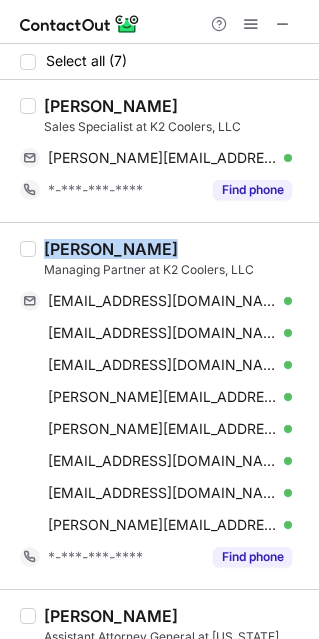 drag, startPoint x: 41, startPoint y: 246, endPoint x: 170, endPoint y: 253, distance: 129.18979 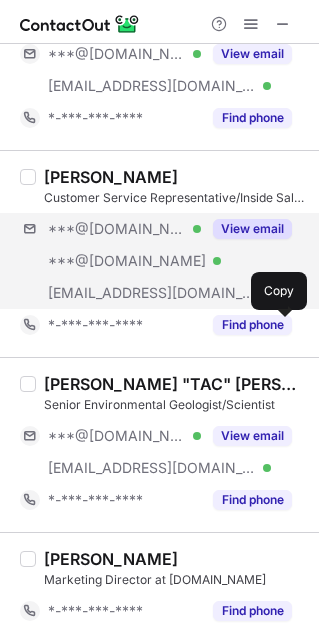 scroll, scrollTop: 759, scrollLeft: 0, axis: vertical 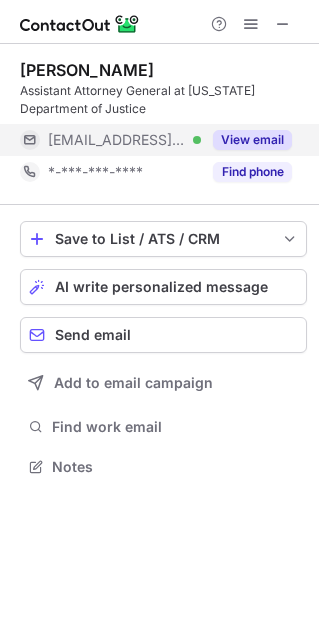 click on "View email" at bounding box center (252, 140) 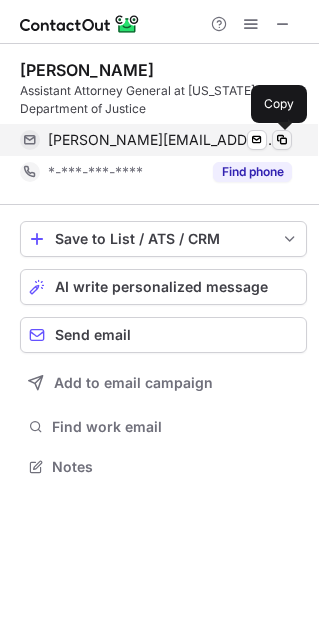 click at bounding box center [282, 140] 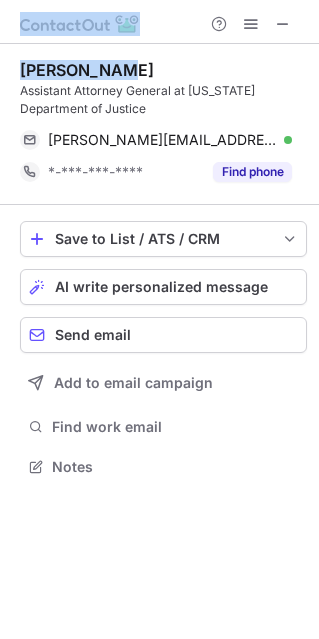 drag, startPoint x: 135, startPoint y: 63, endPoint x: -36, endPoint y: 81, distance: 171.94476 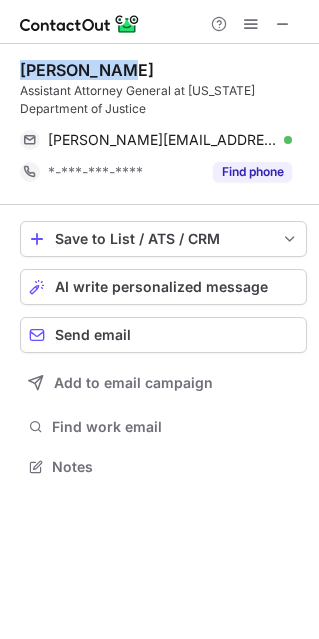 drag, startPoint x: 121, startPoint y: 72, endPoint x: 23, endPoint y: 69, distance: 98.045906 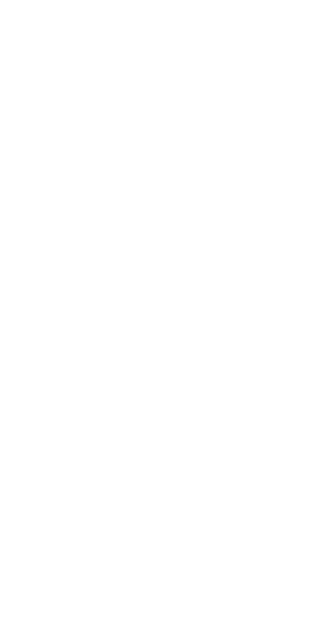 scroll, scrollTop: 0, scrollLeft: 0, axis: both 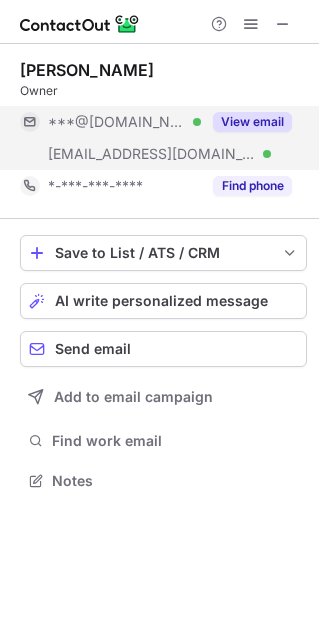 click on "View email" at bounding box center [252, 122] 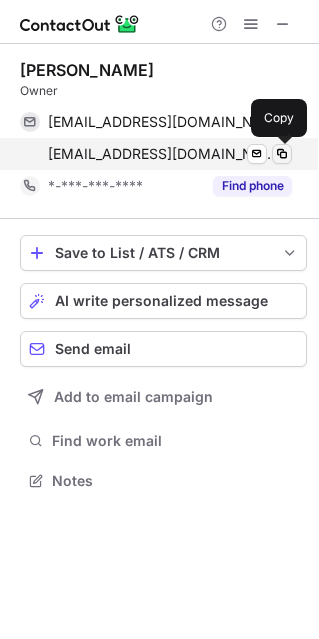 click at bounding box center (282, 154) 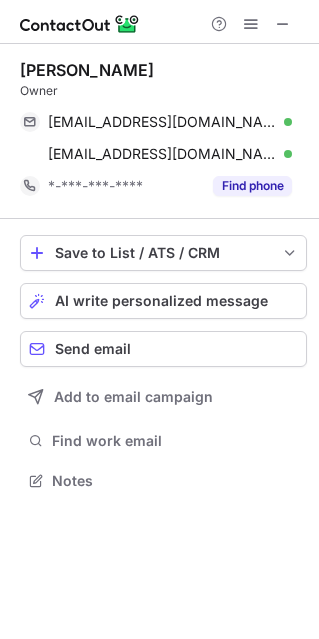 drag, startPoint x: 21, startPoint y: 68, endPoint x: 166, endPoint y: 68, distance: 145 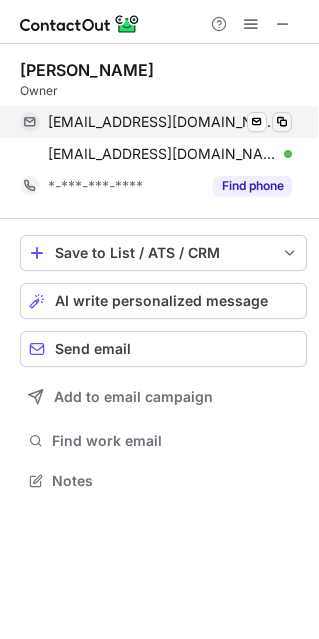 click at bounding box center [282, 122] 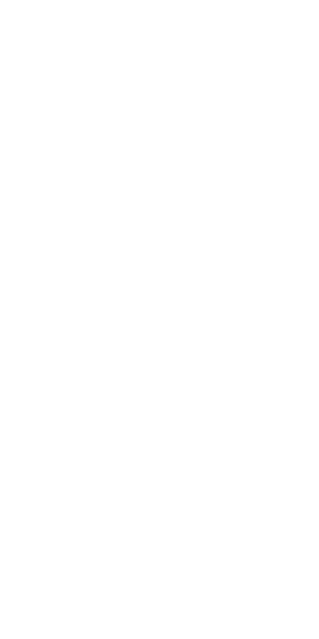 scroll, scrollTop: 0, scrollLeft: 0, axis: both 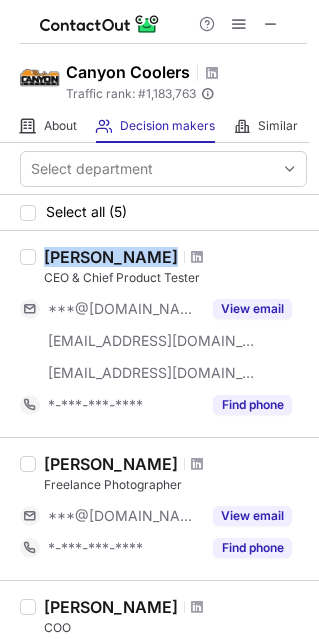 drag, startPoint x: 157, startPoint y: 257, endPoint x: 40, endPoint y: 263, distance: 117.15375 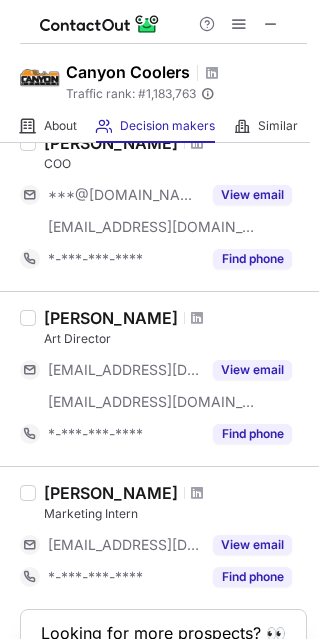 scroll, scrollTop: 470, scrollLeft: 0, axis: vertical 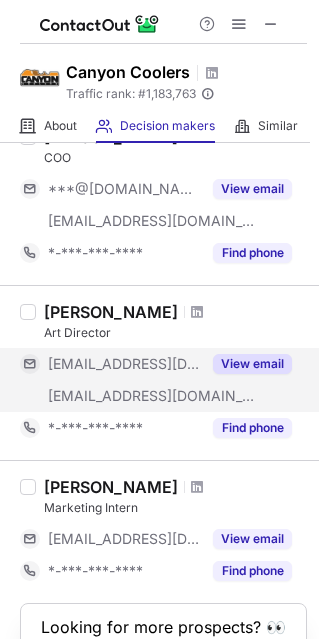 click on "View email" at bounding box center (252, 364) 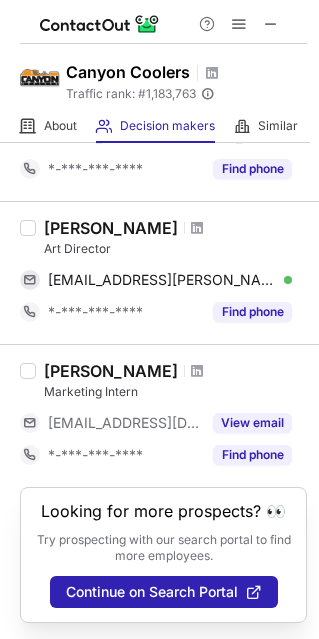 scroll, scrollTop: 552, scrollLeft: 0, axis: vertical 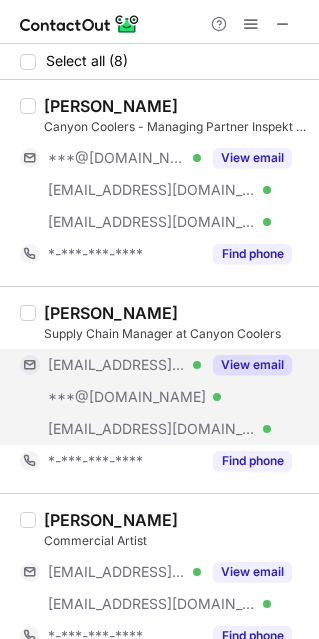 click on "View email" at bounding box center (252, 365) 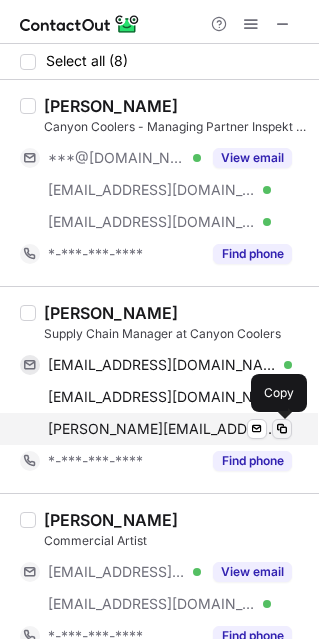 click at bounding box center [282, 429] 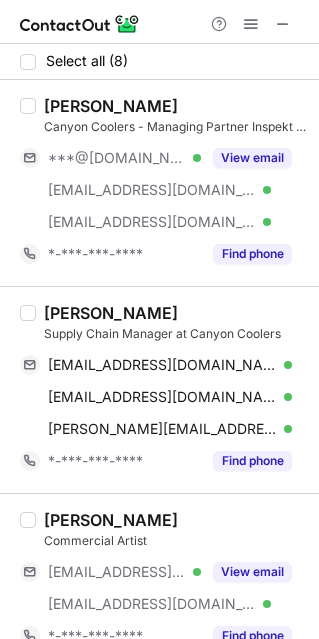 drag, startPoint x: 41, startPoint y: 308, endPoint x: 167, endPoint y: 316, distance: 126.253716 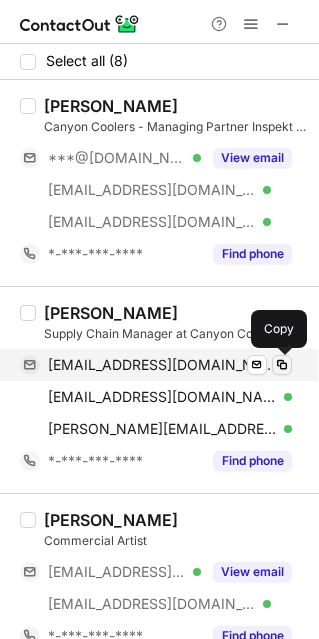 click at bounding box center [282, 365] 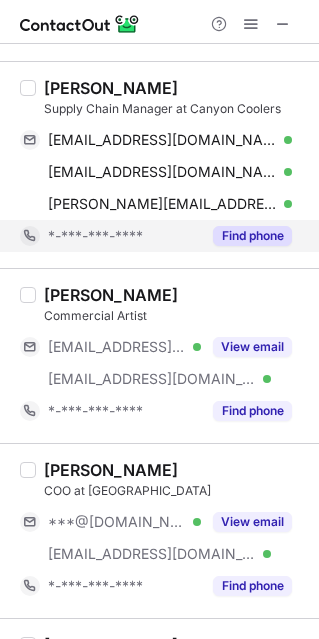 scroll, scrollTop: 235, scrollLeft: 0, axis: vertical 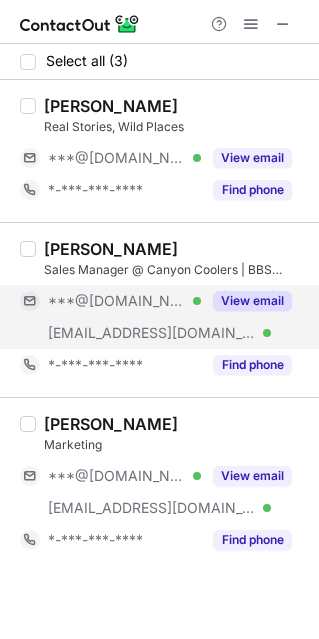 click on "View email" at bounding box center (252, 301) 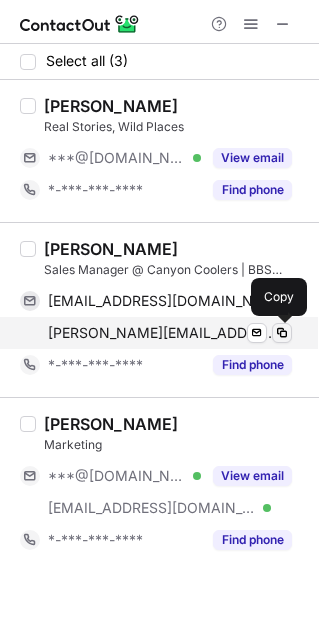click at bounding box center [282, 333] 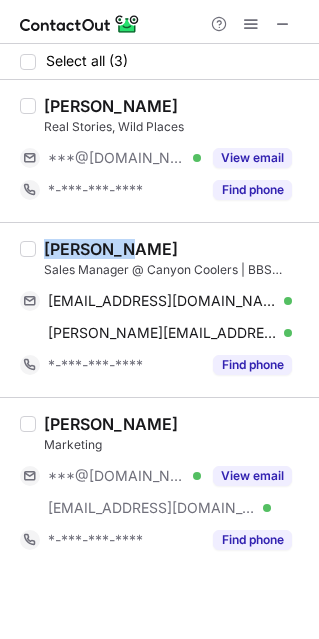 drag, startPoint x: 132, startPoint y: 239, endPoint x: 37, endPoint y: 241, distance: 95.02105 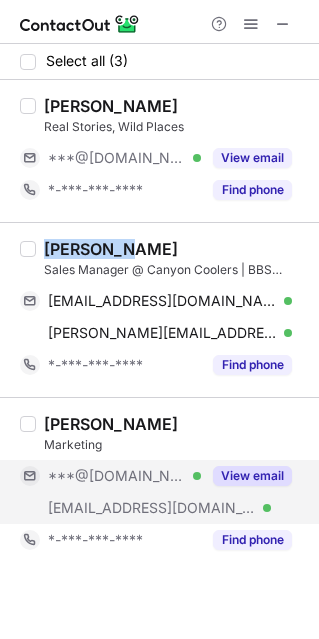 click on "View email" at bounding box center (252, 476) 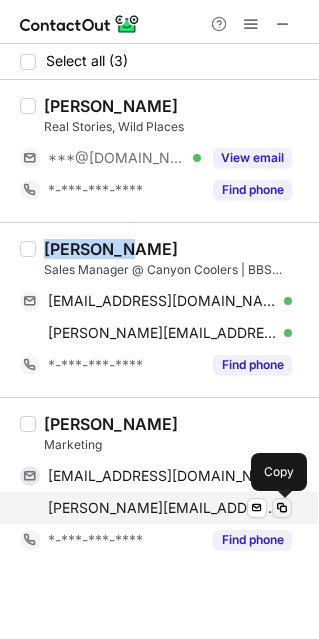 click at bounding box center (282, 508) 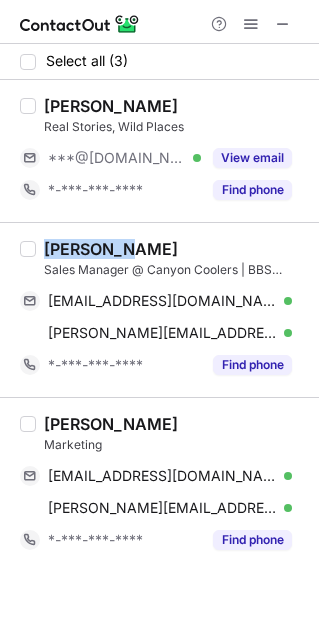 drag, startPoint x: 174, startPoint y: 425, endPoint x: 43, endPoint y: 418, distance: 131.18689 